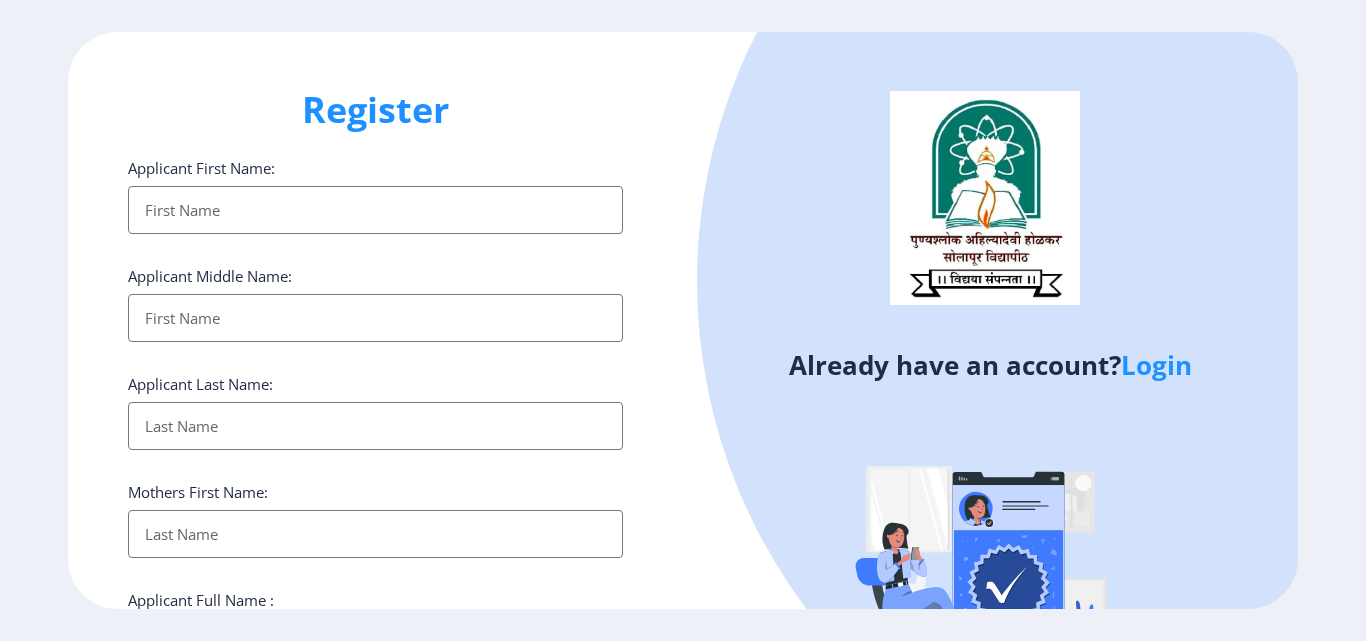select 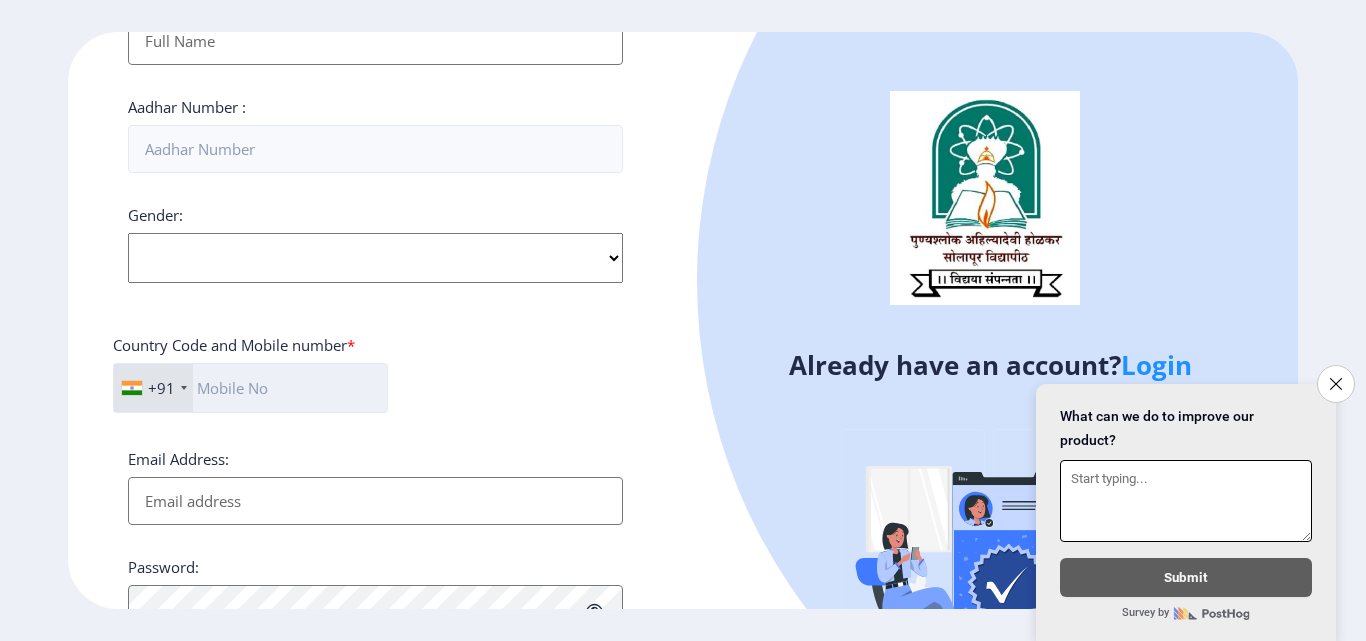 scroll, scrollTop: 815, scrollLeft: 0, axis: vertical 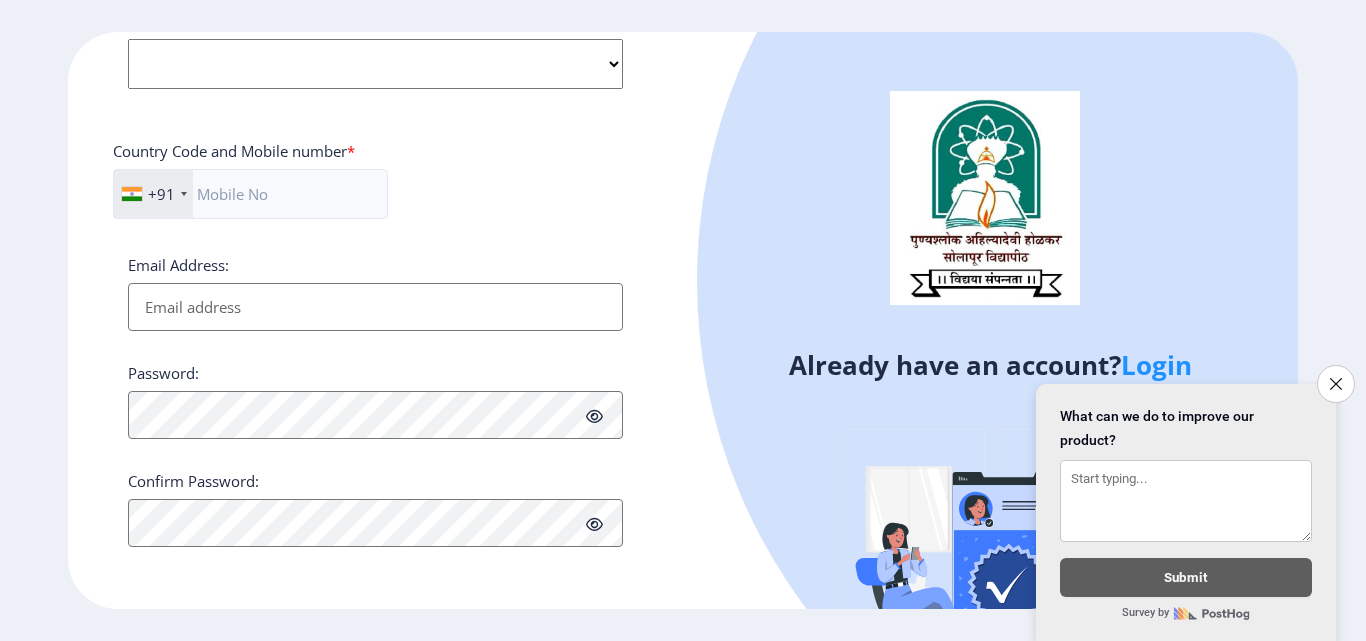 click on "Email Address:" at bounding box center [375, 307] 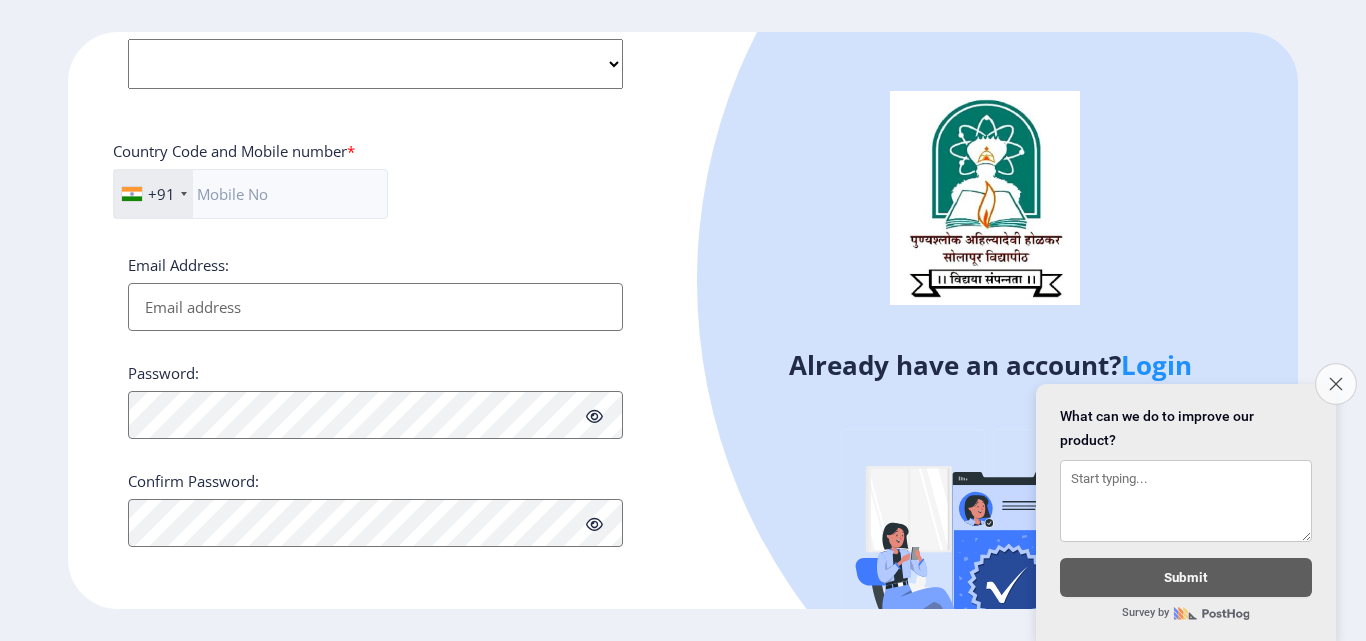 click on "Close survey" 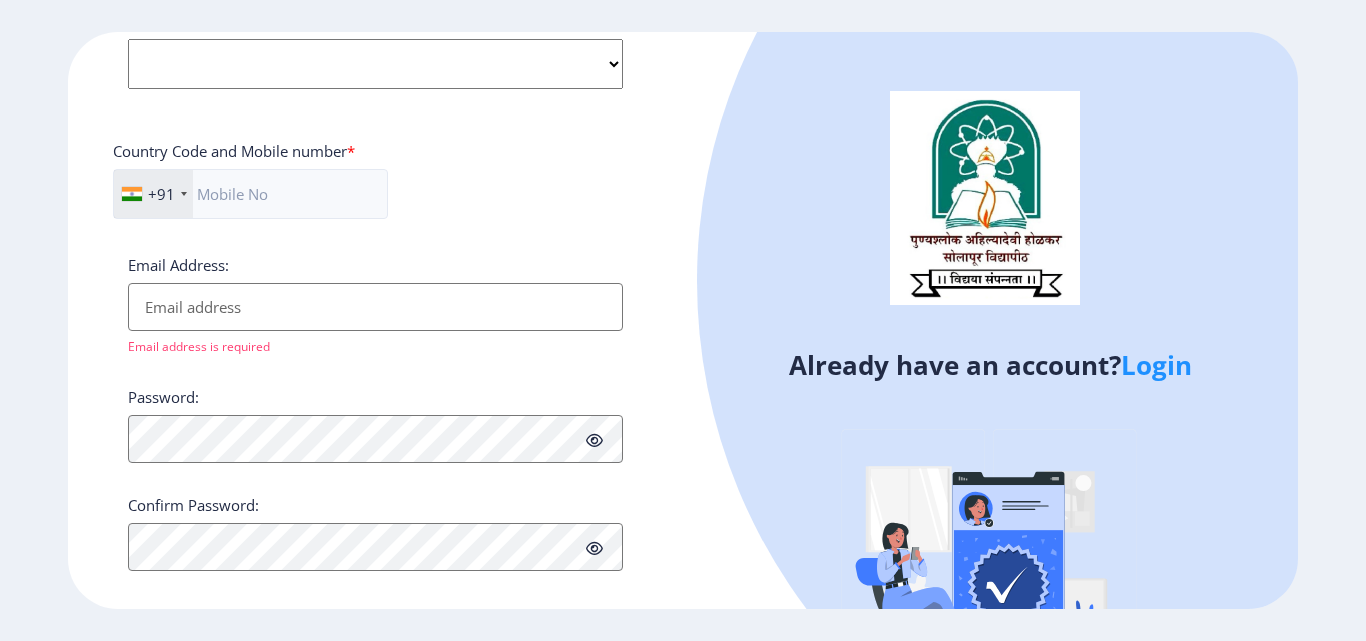 scroll, scrollTop: 839, scrollLeft: 0, axis: vertical 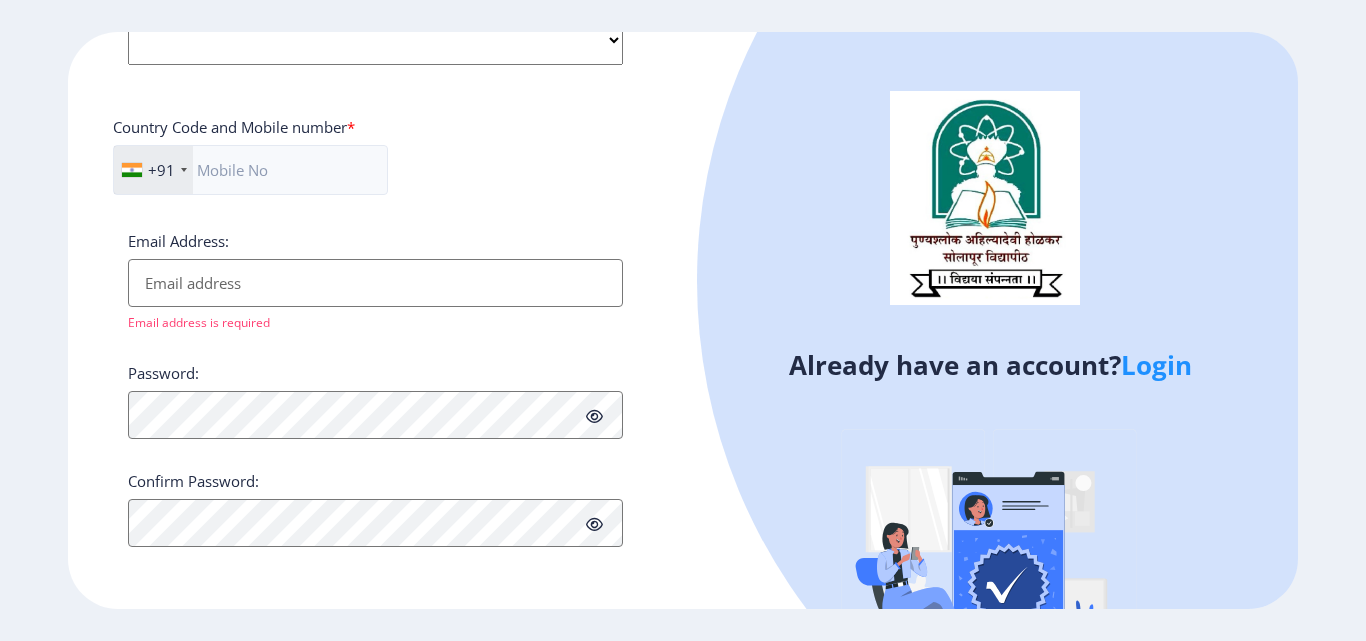 click on "Email Address:" at bounding box center (375, 283) 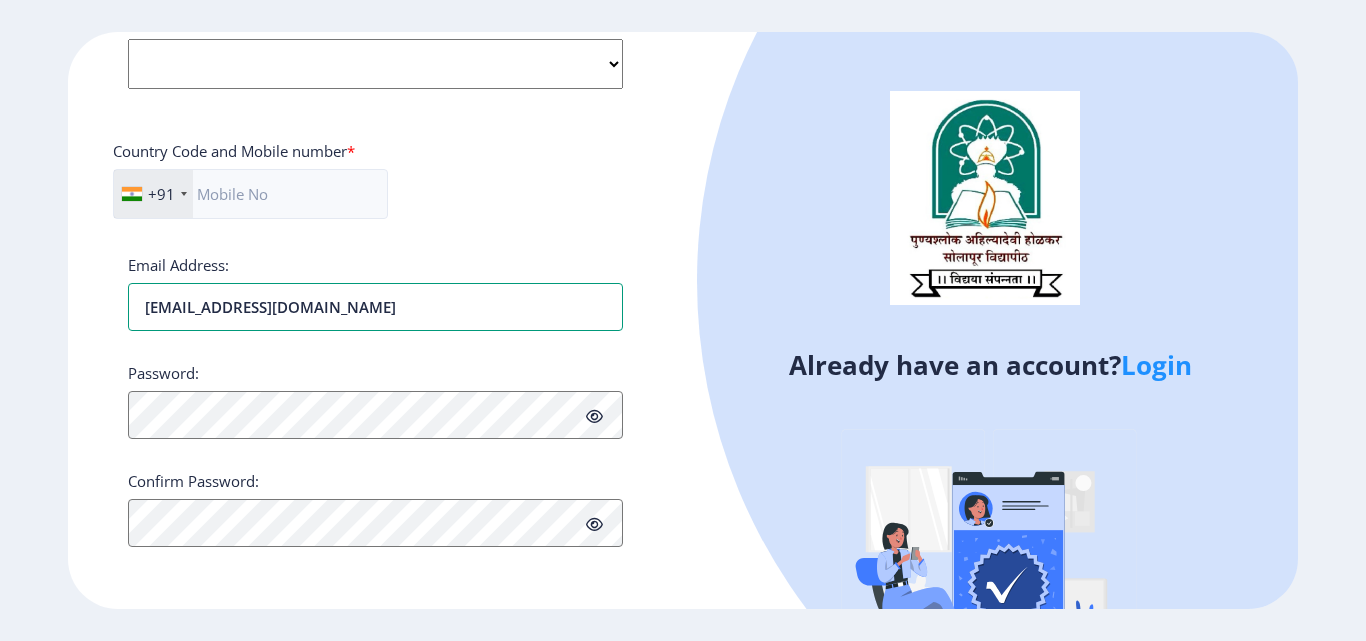 scroll, scrollTop: 815, scrollLeft: 0, axis: vertical 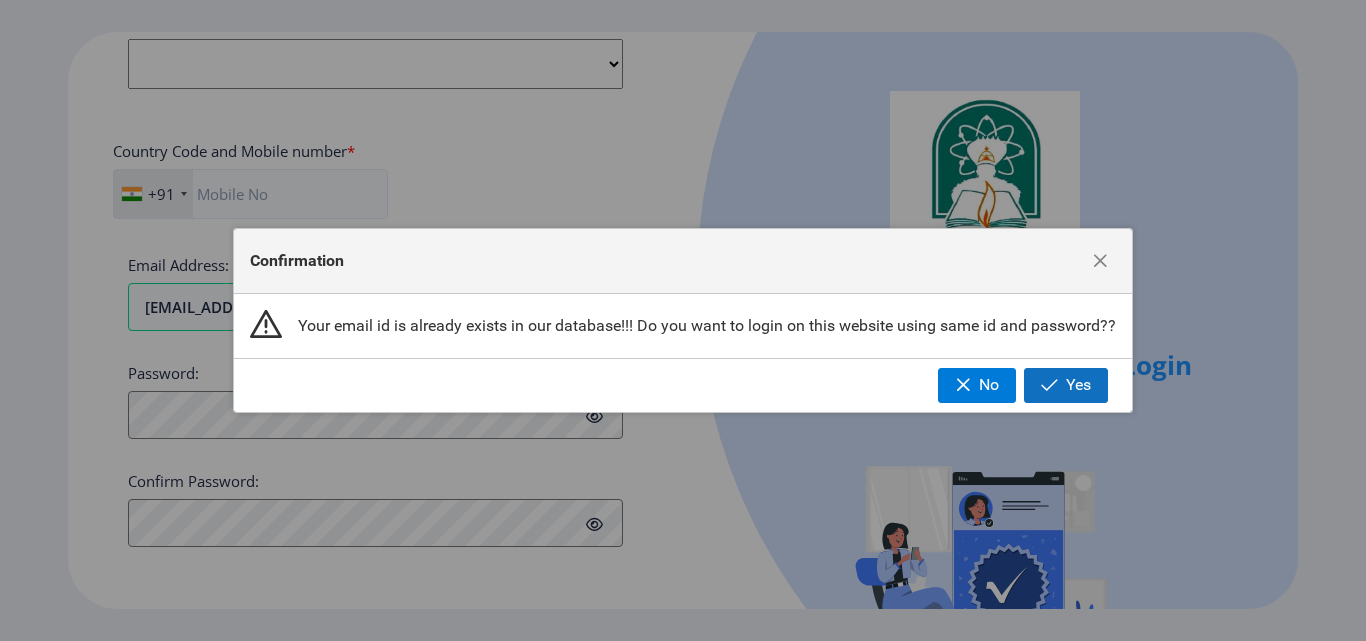 click on "Yes" 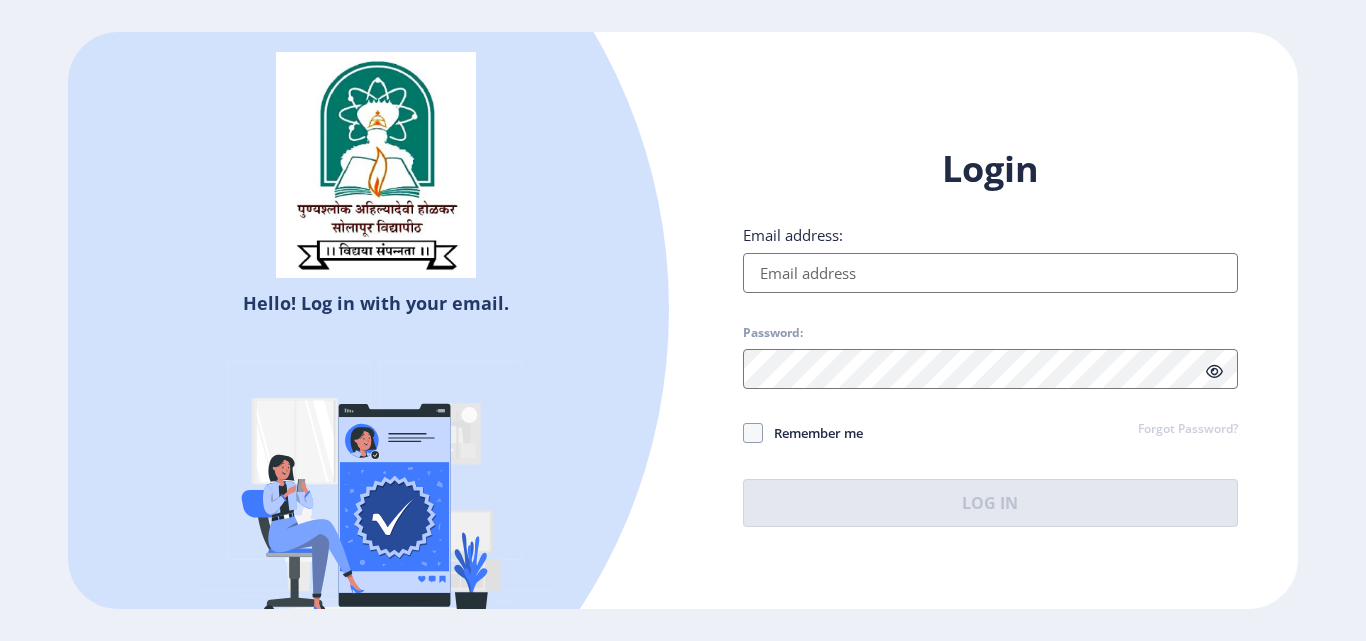 click on "Email address:" at bounding box center [990, 273] 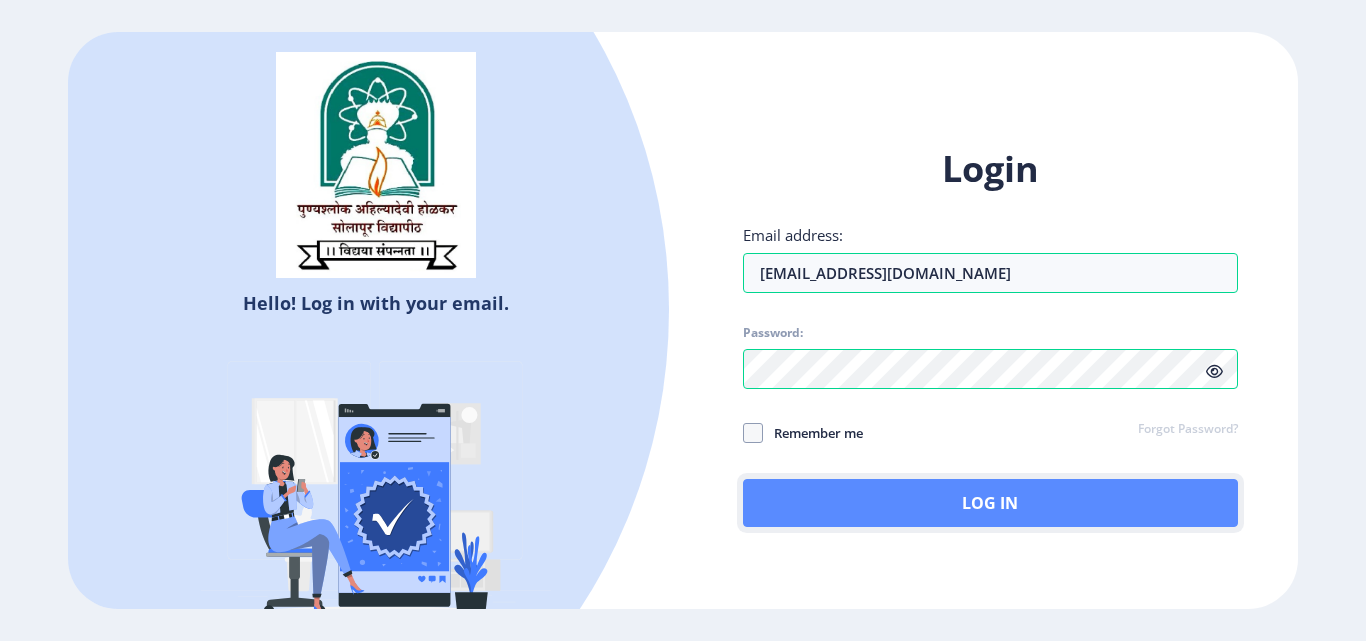 click on "Log In" 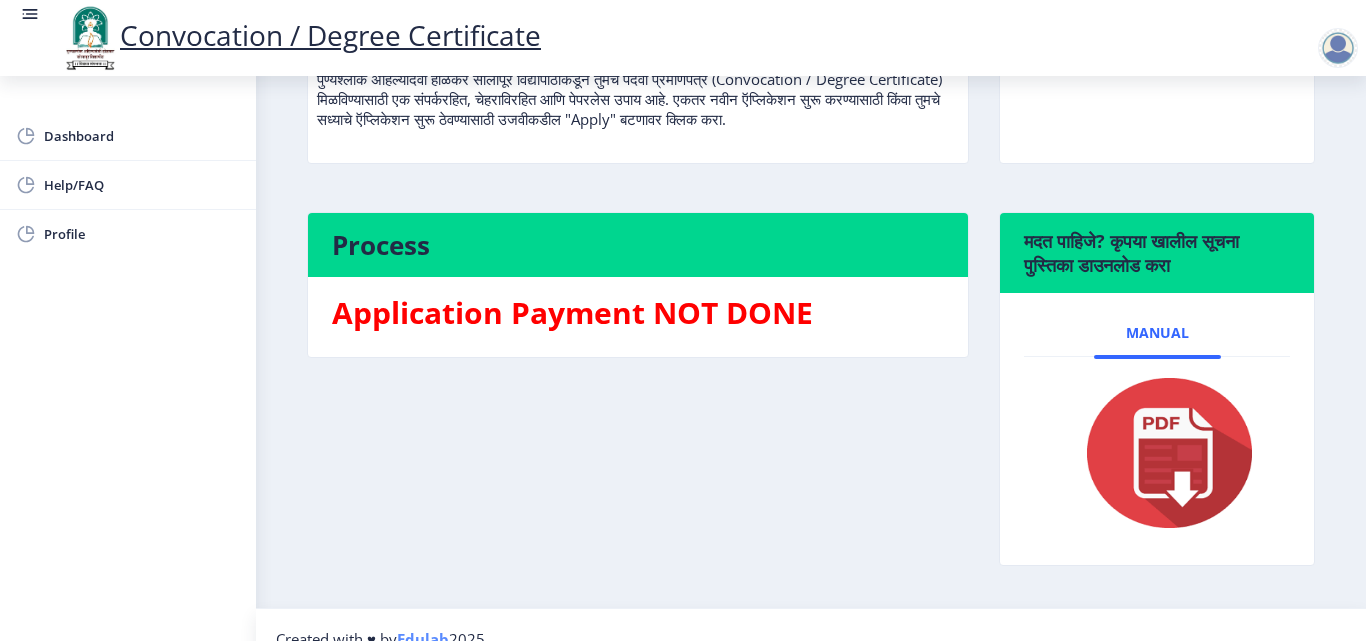 scroll, scrollTop: 0, scrollLeft: 0, axis: both 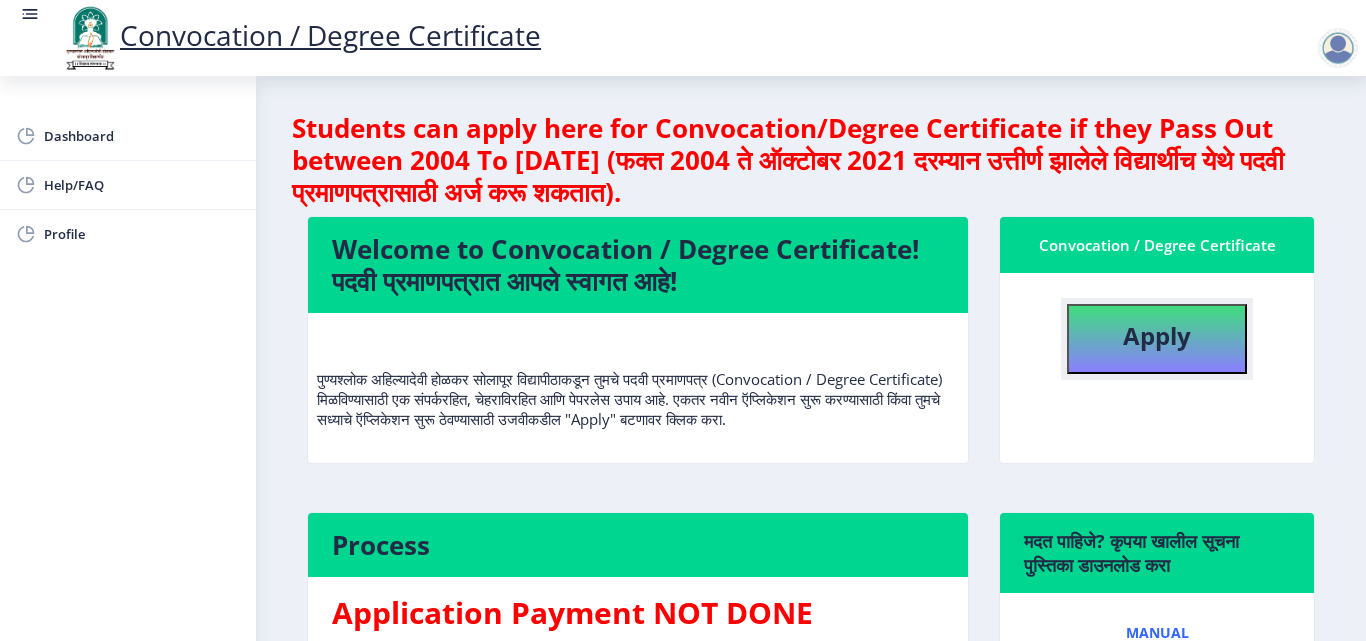 click on "Apply" 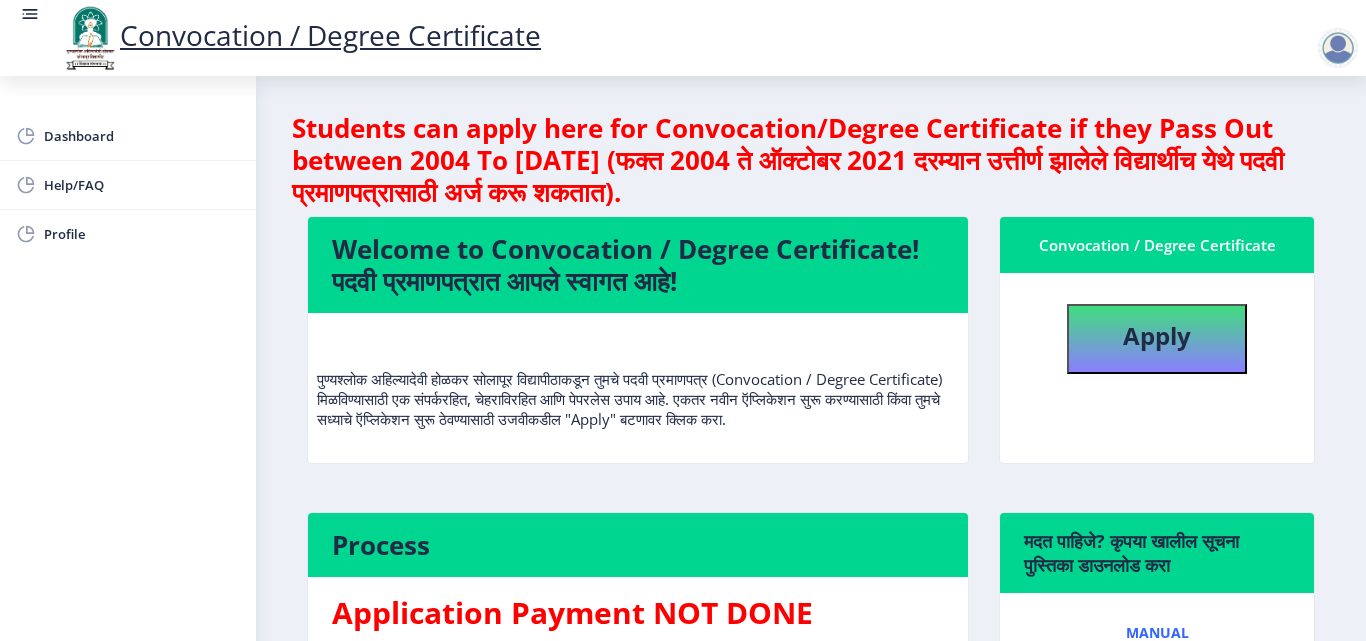 select 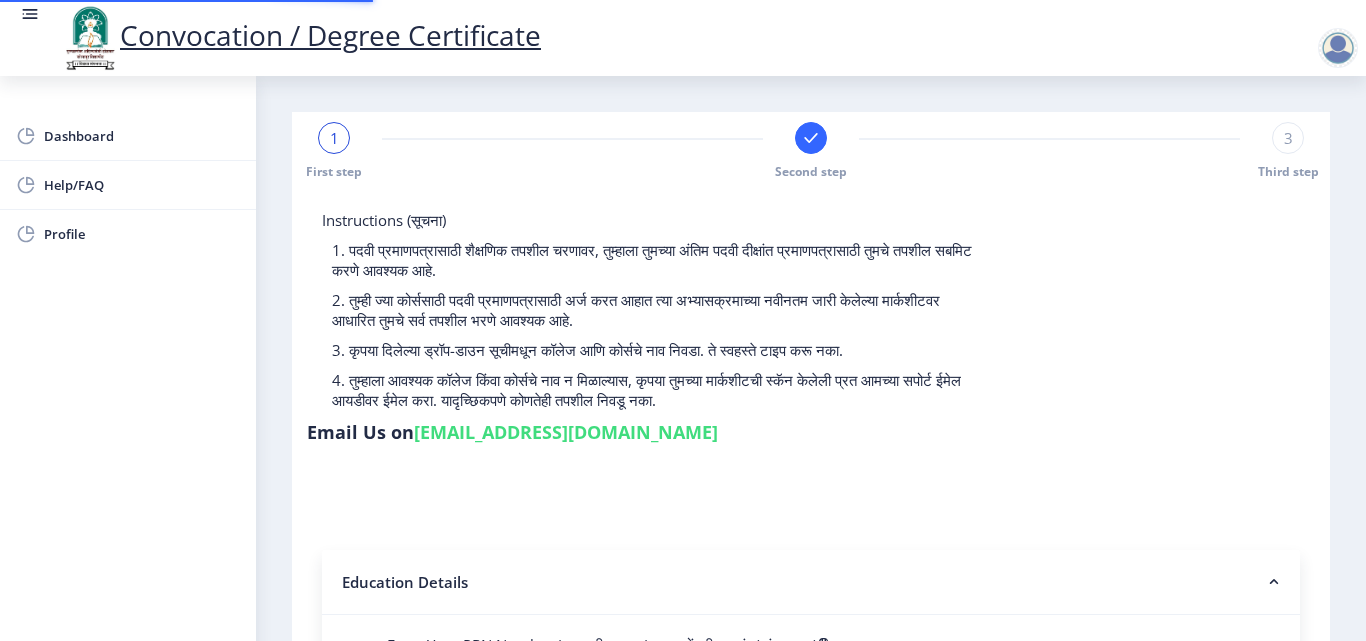 type on "202301022075978" 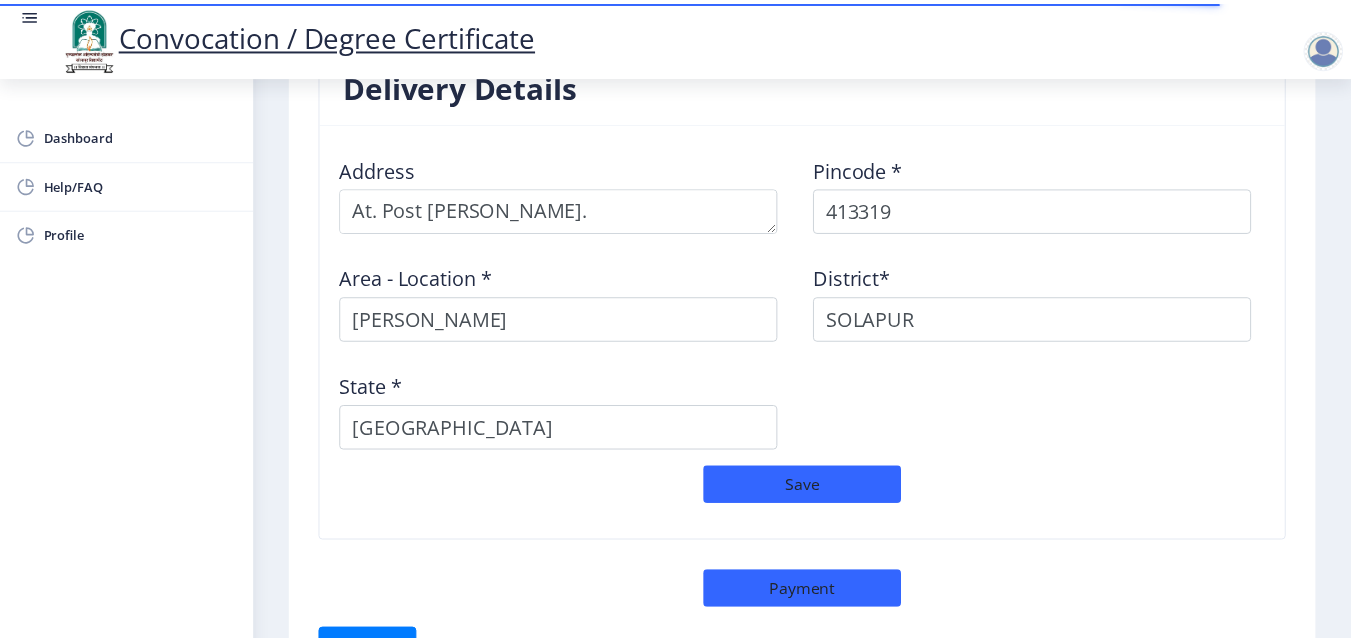 scroll, scrollTop: 1796, scrollLeft: 0, axis: vertical 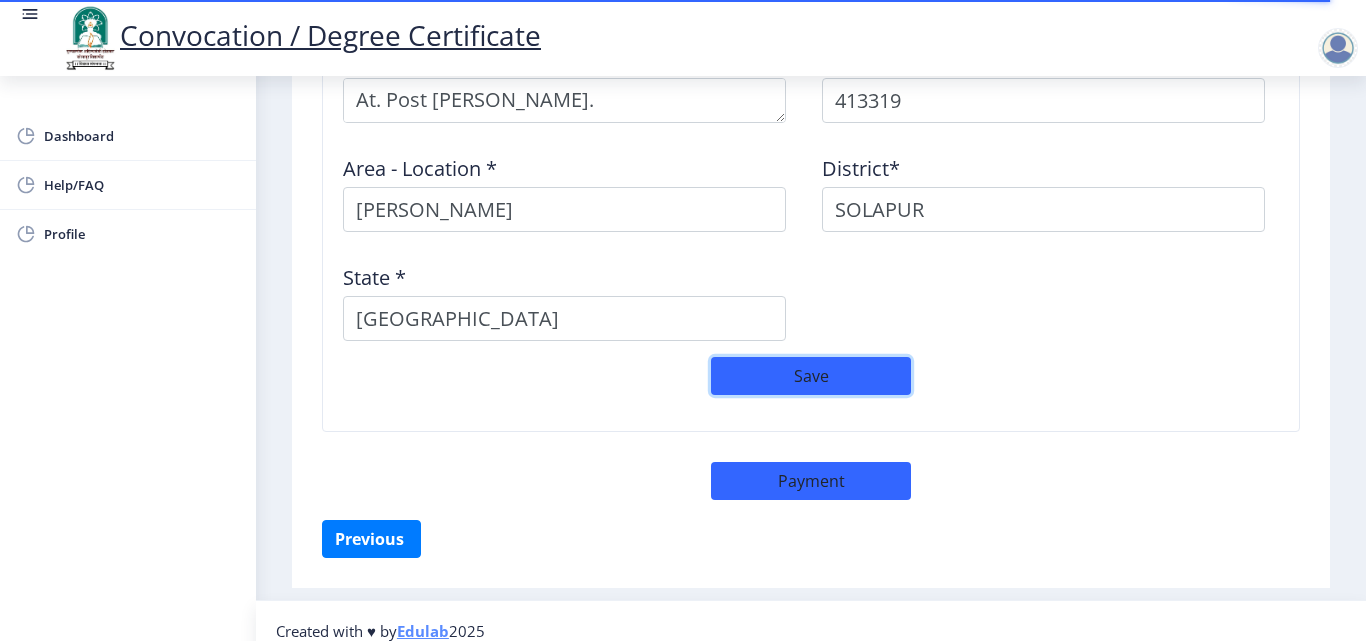 click on "Save" 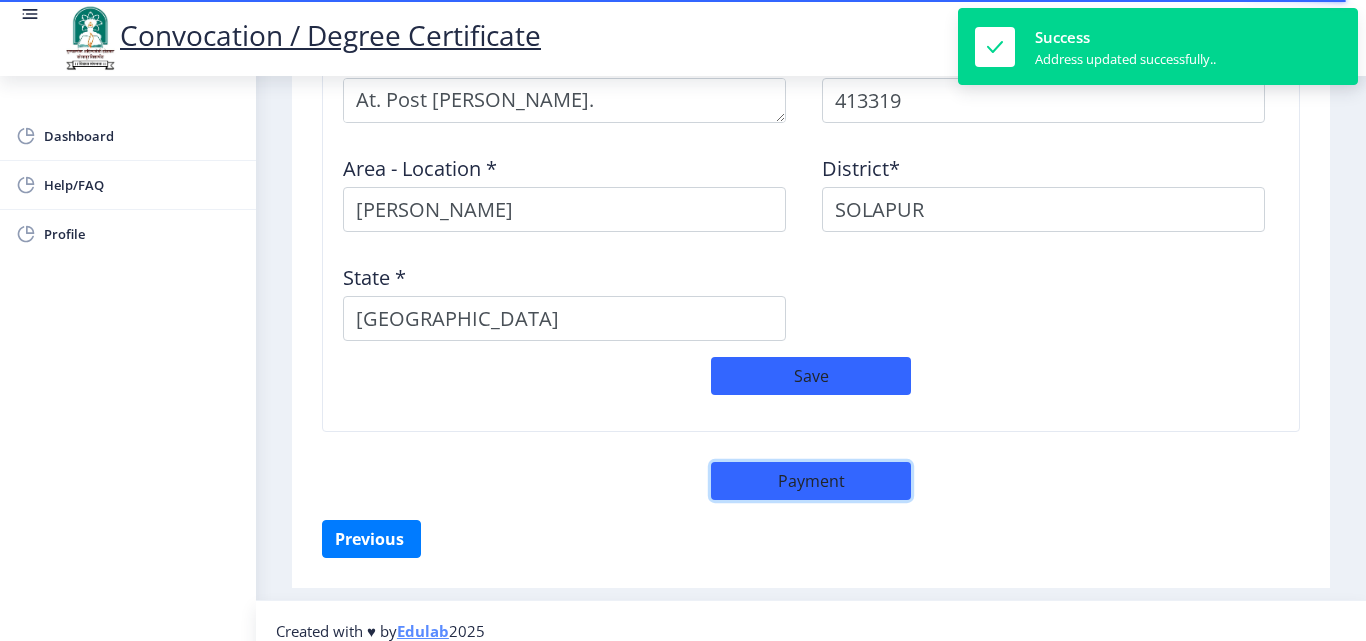 click on "Payment" 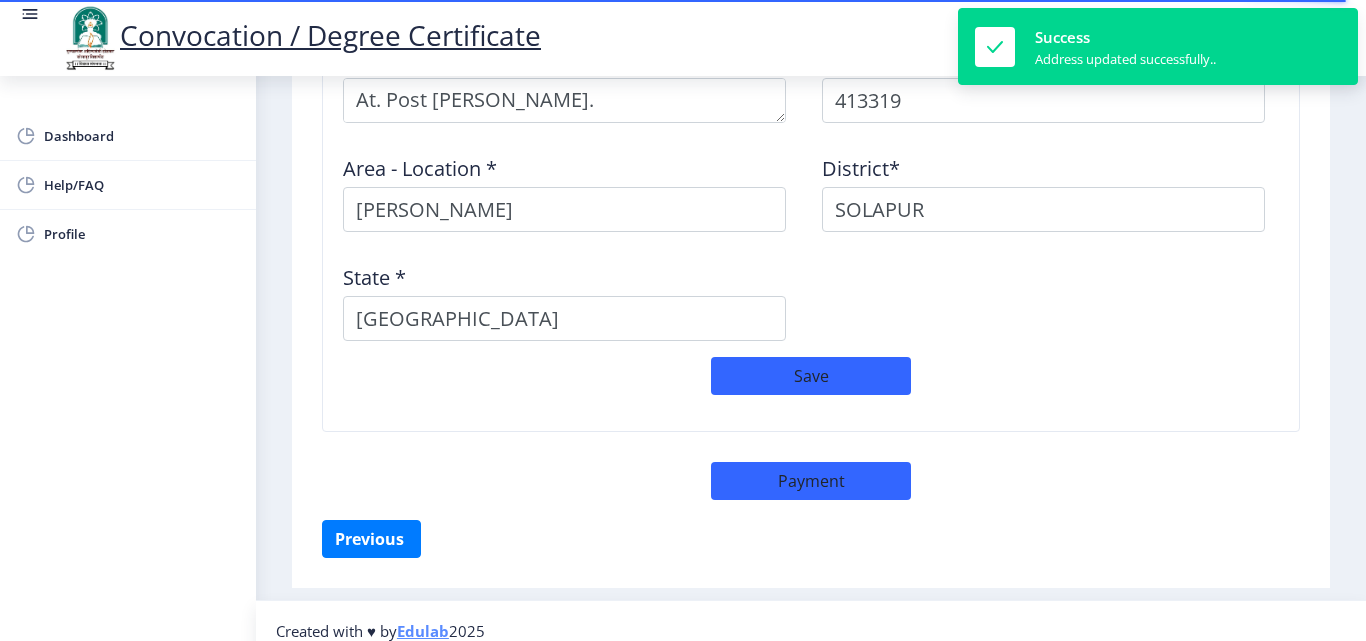select on "sealed" 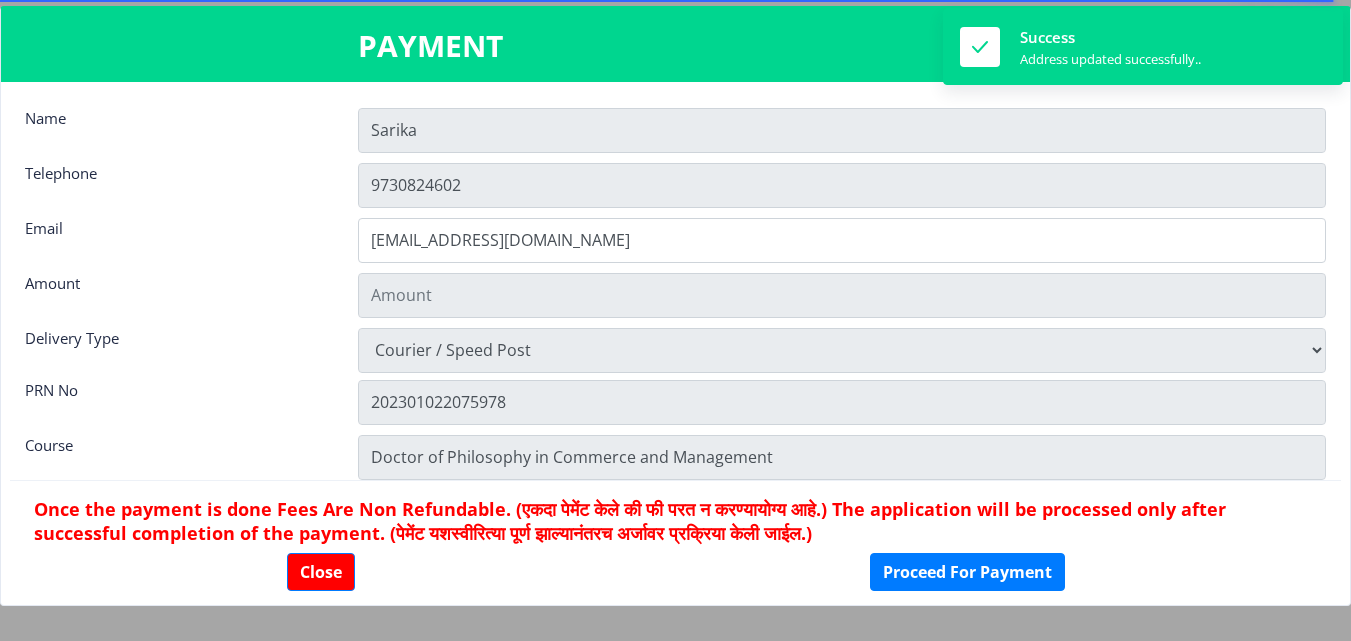 type on "600" 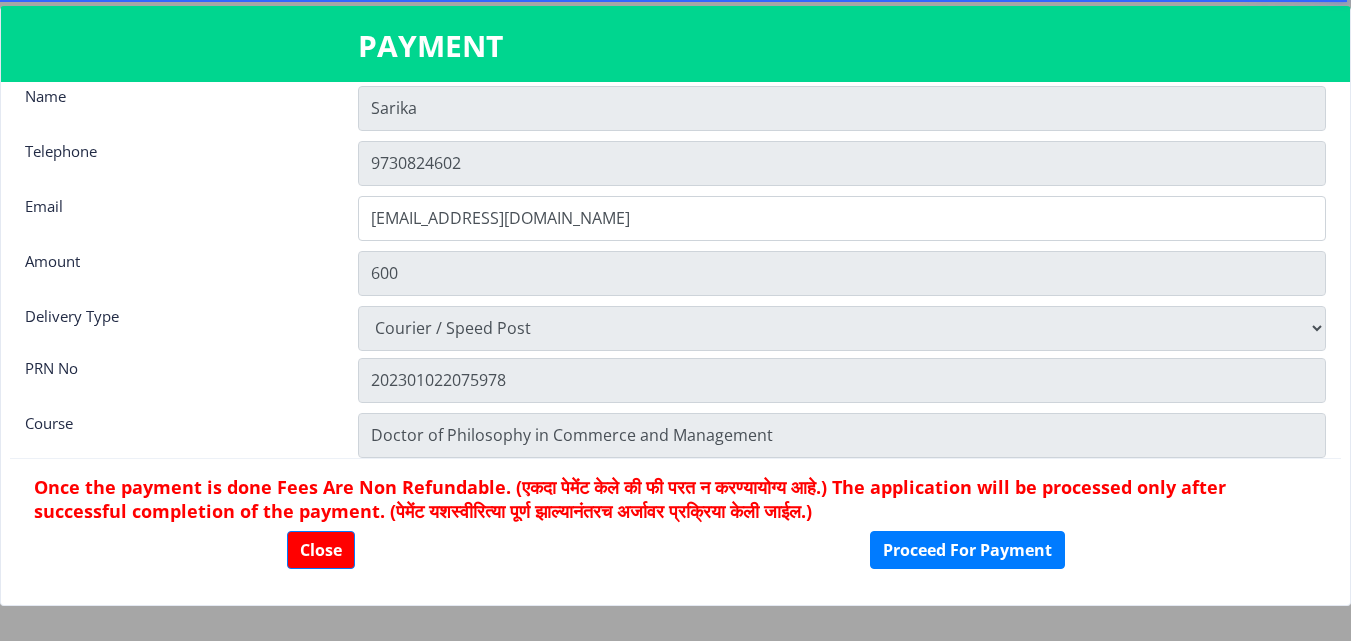 scroll, scrollTop: 28, scrollLeft: 0, axis: vertical 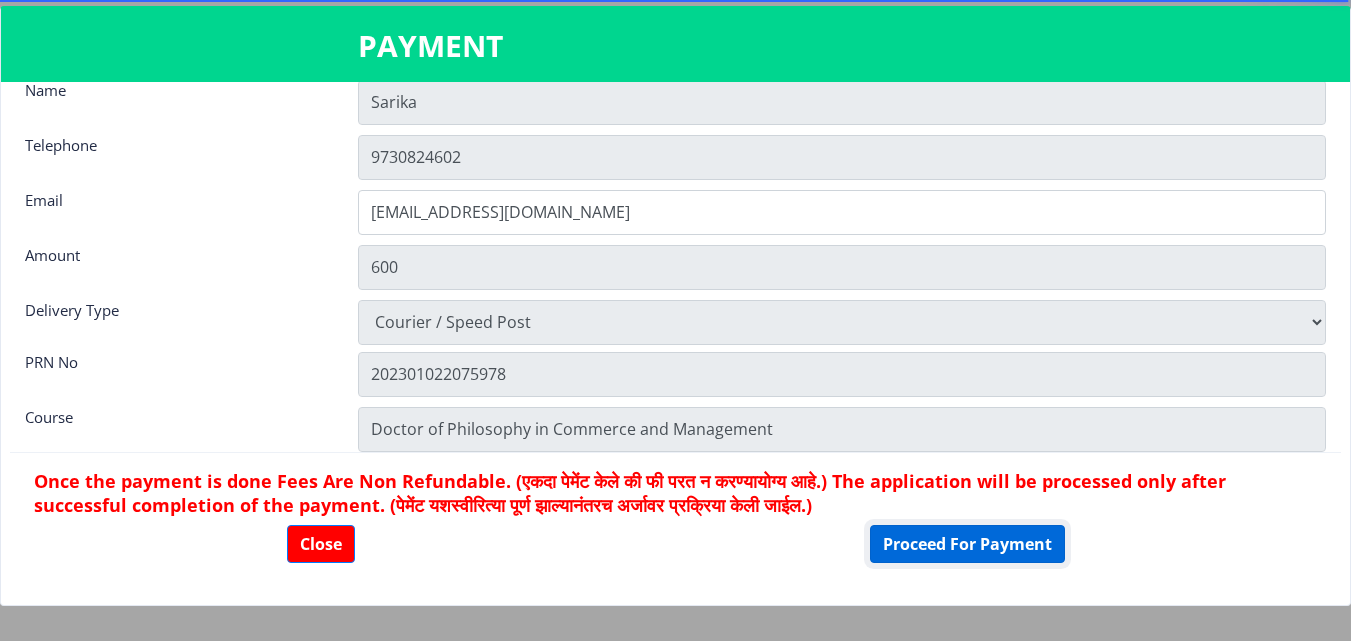 click on "Proceed For Payment" 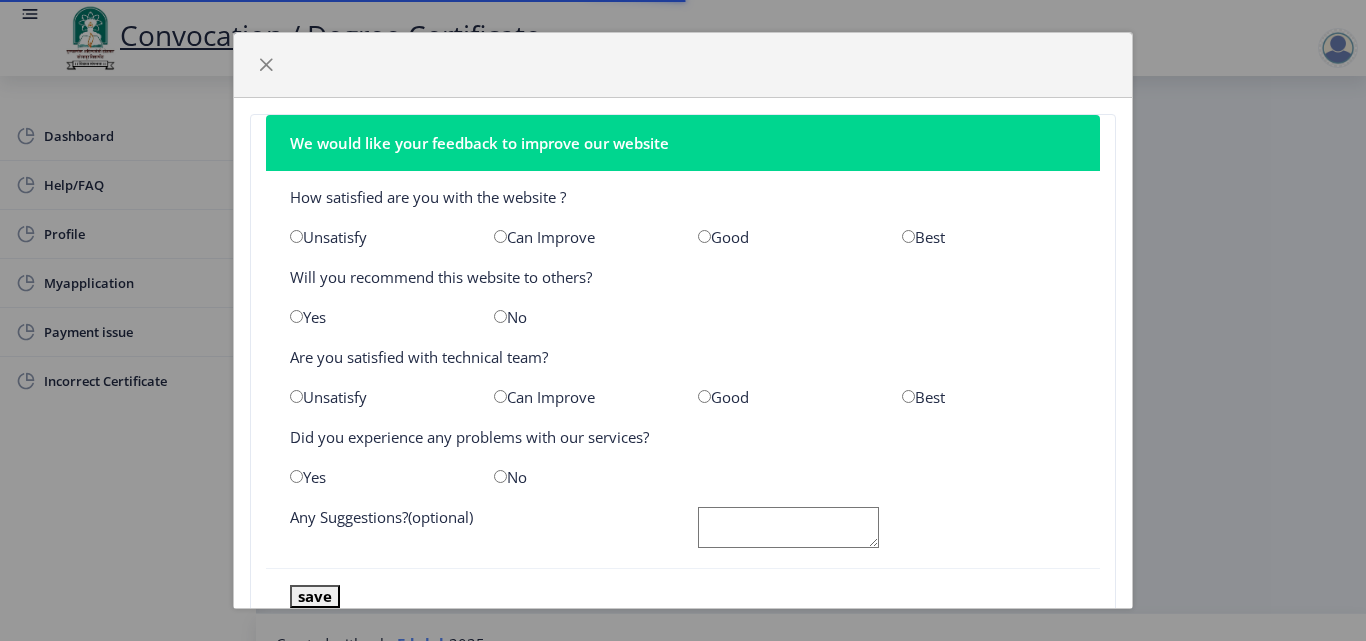 scroll, scrollTop: 0, scrollLeft: 0, axis: both 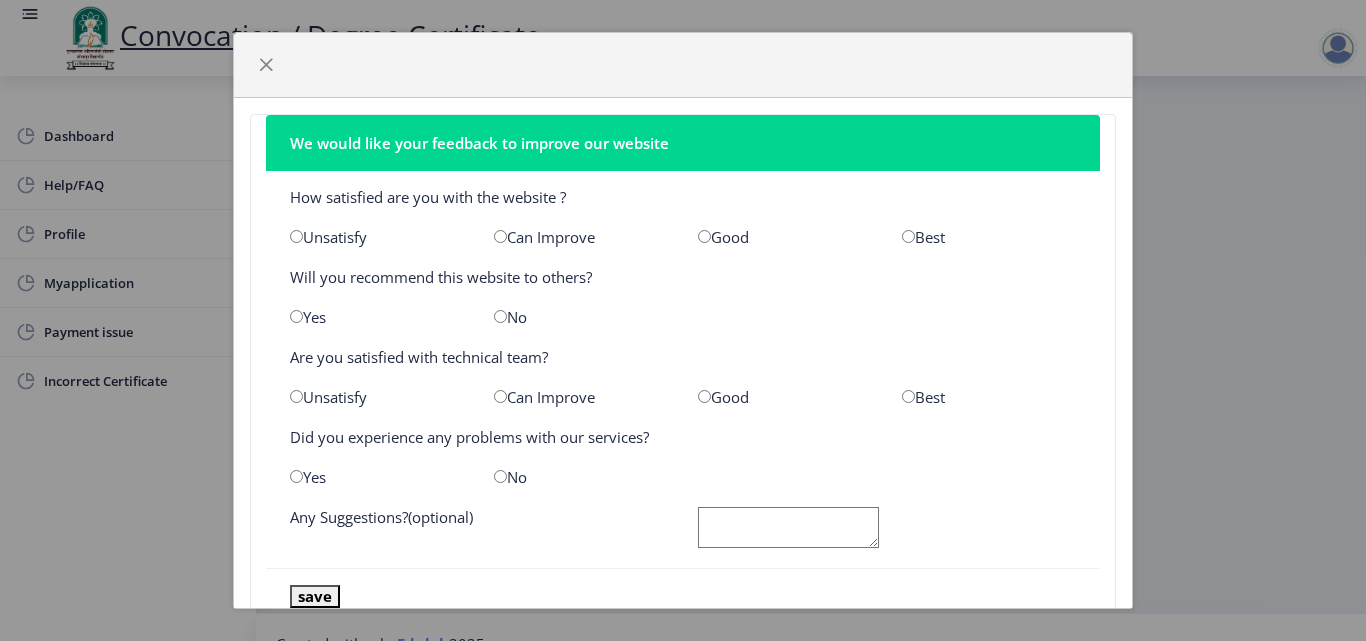 click at bounding box center [908, 236] 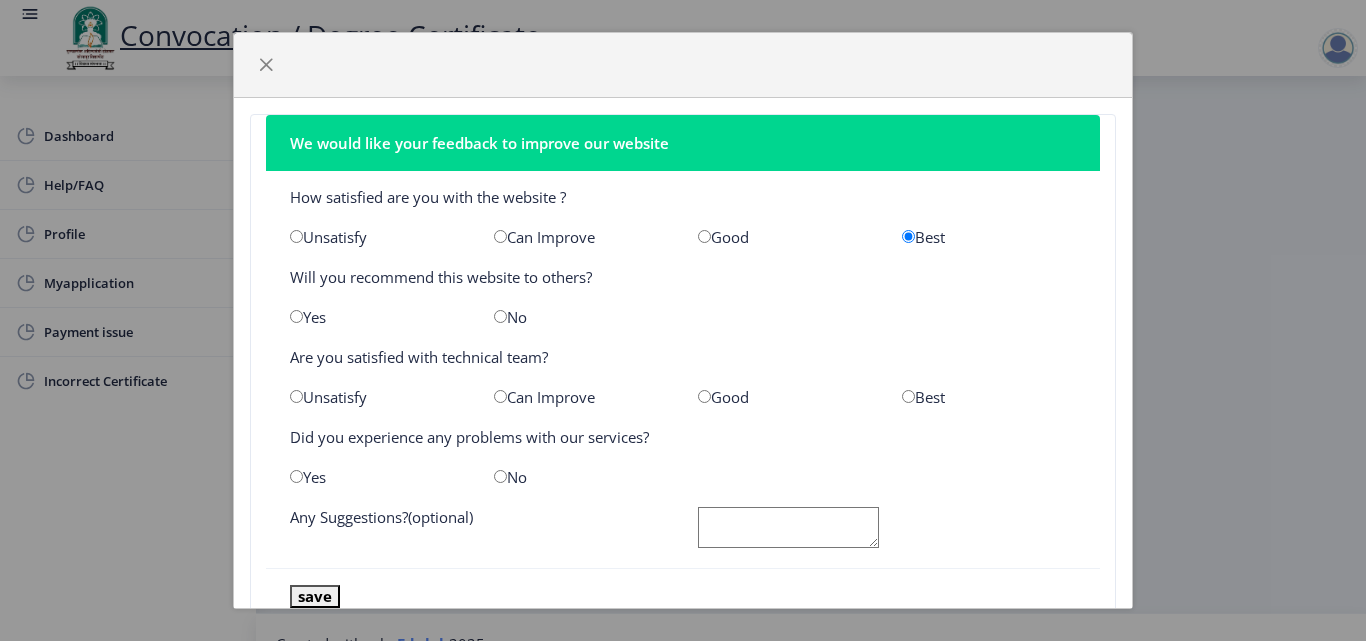 click at bounding box center (908, 396) 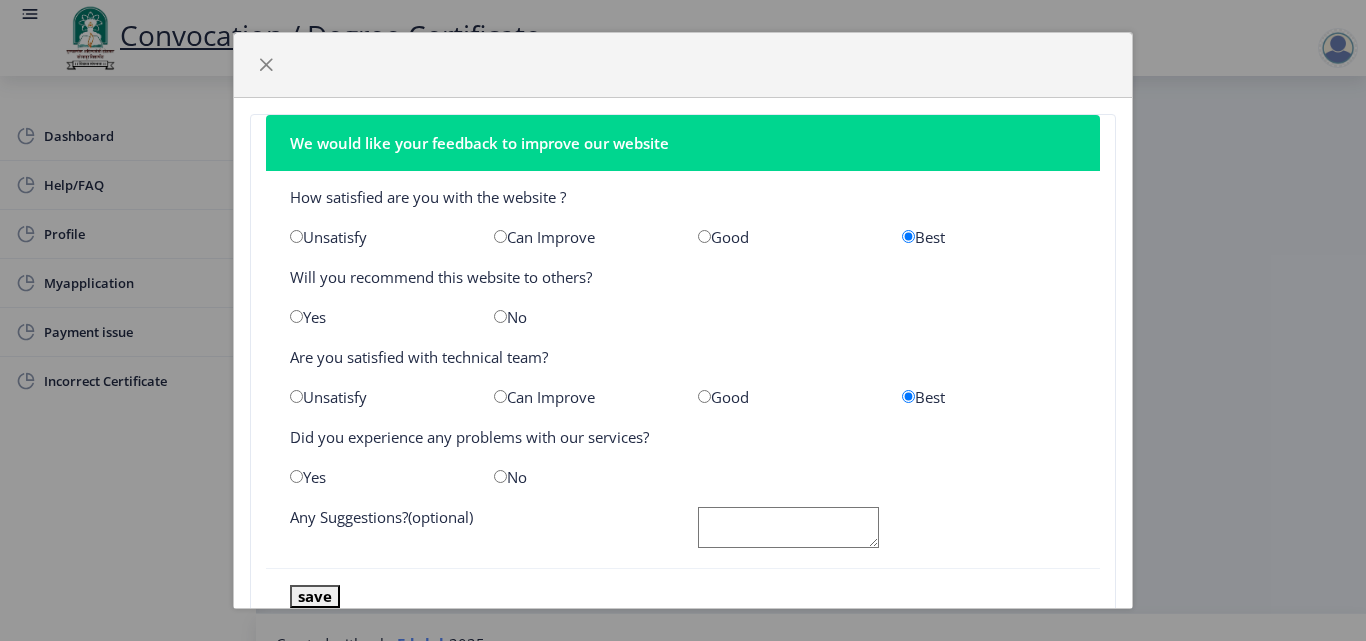 click at bounding box center (296, 316) 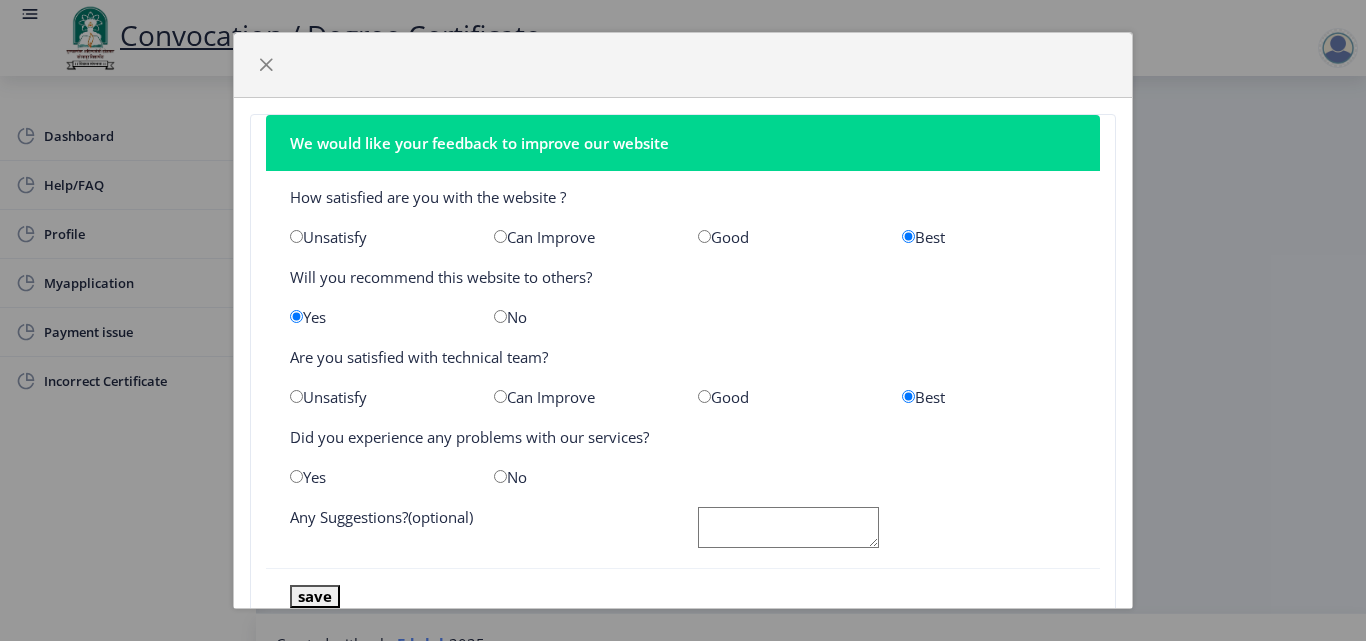 click at bounding box center [296, 476] 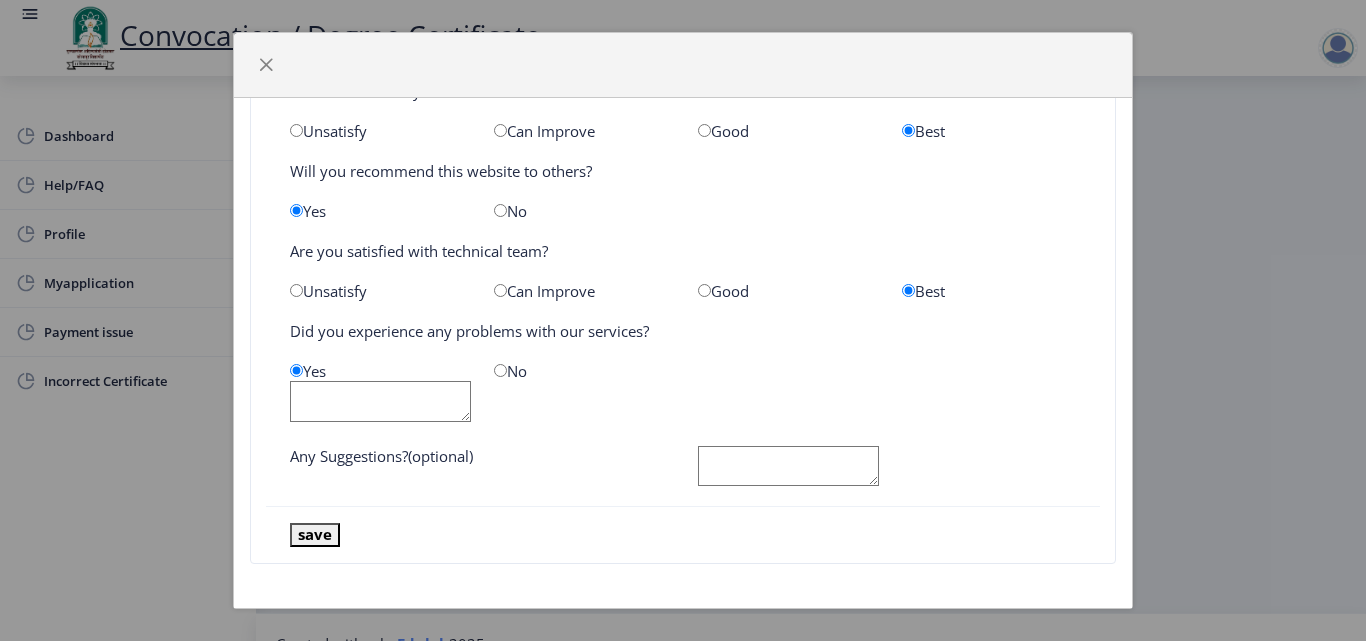 scroll, scrollTop: 108, scrollLeft: 0, axis: vertical 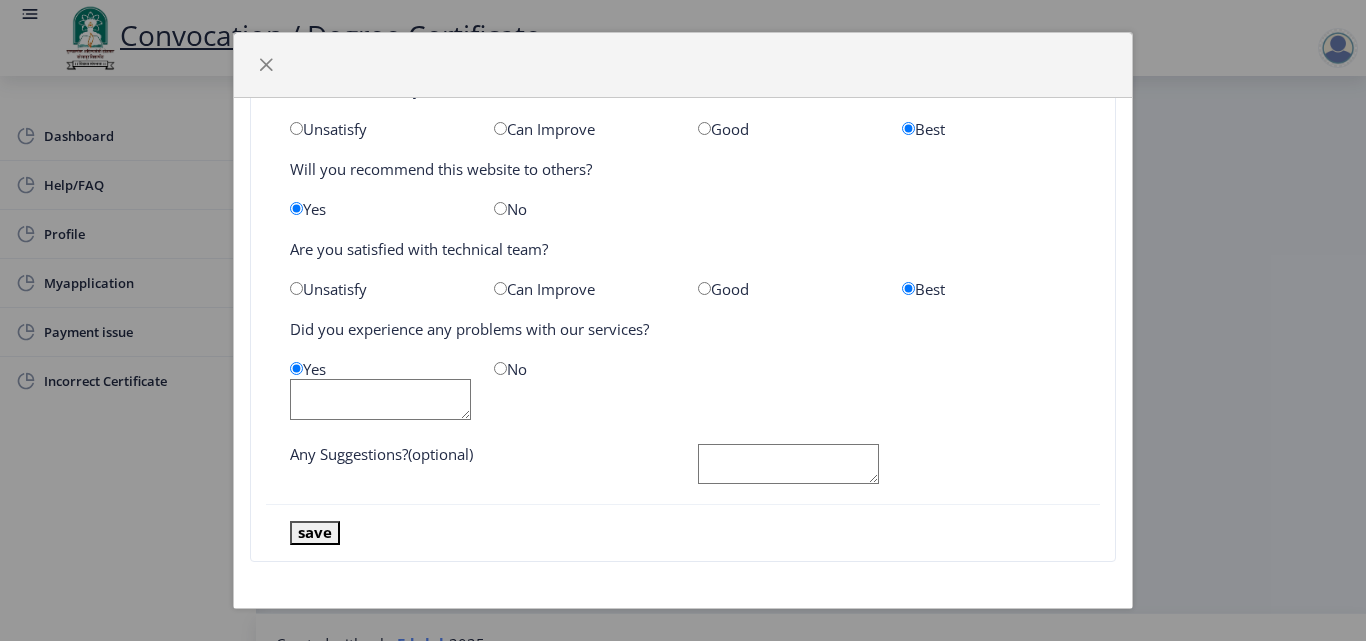 click 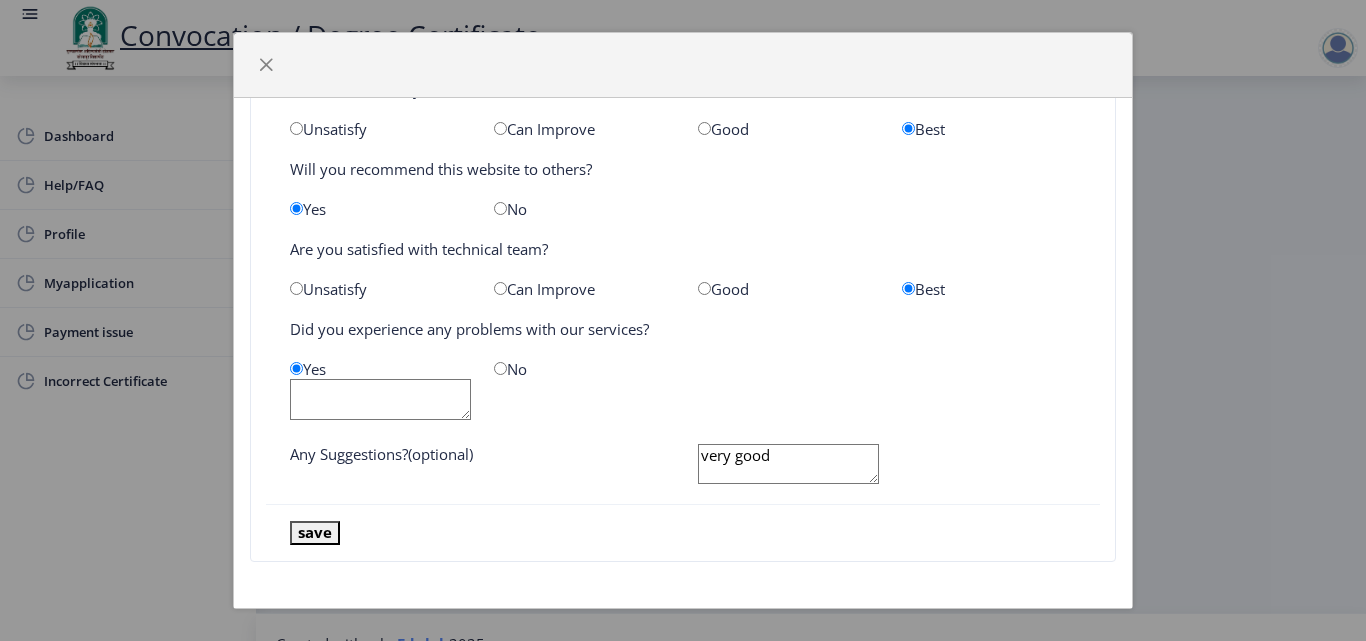 type on "very good" 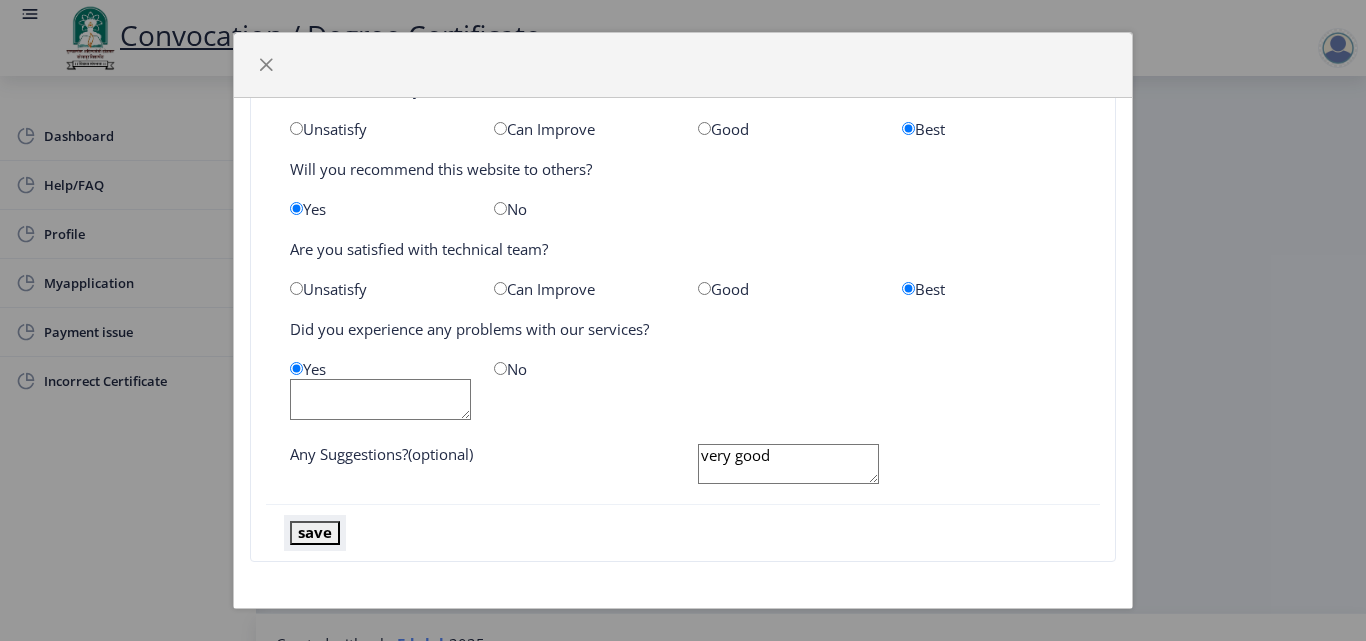 click on "save" 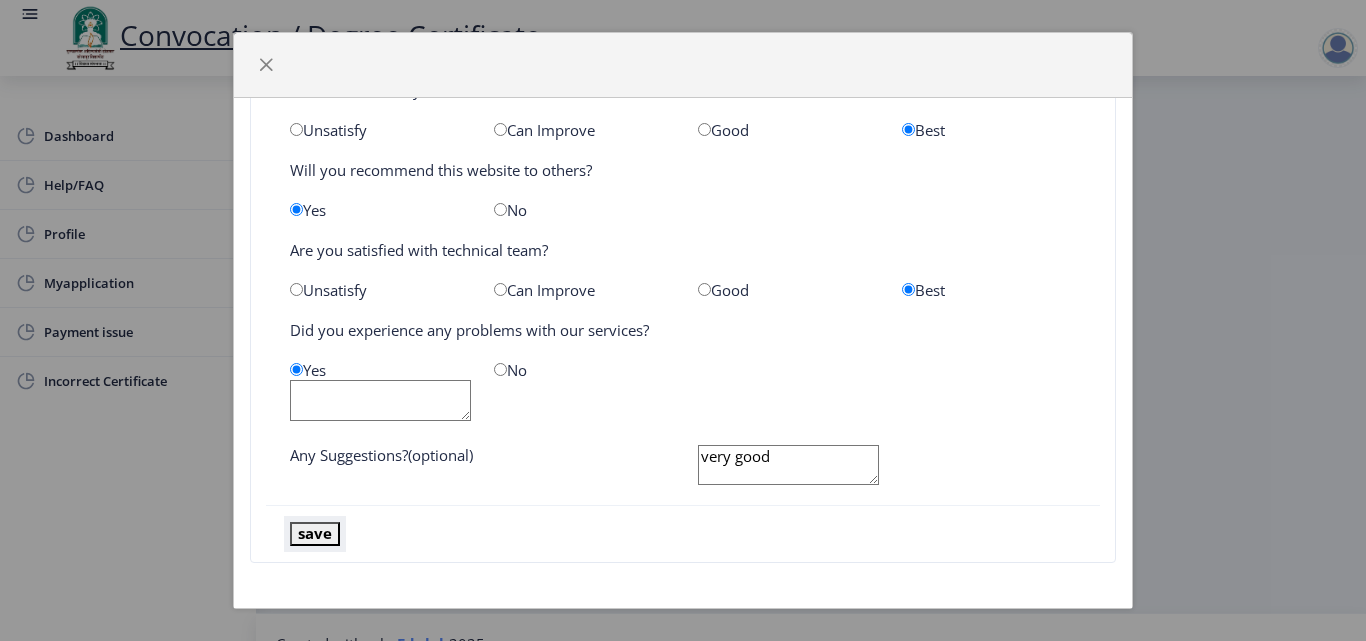 scroll, scrollTop: 108, scrollLeft: 0, axis: vertical 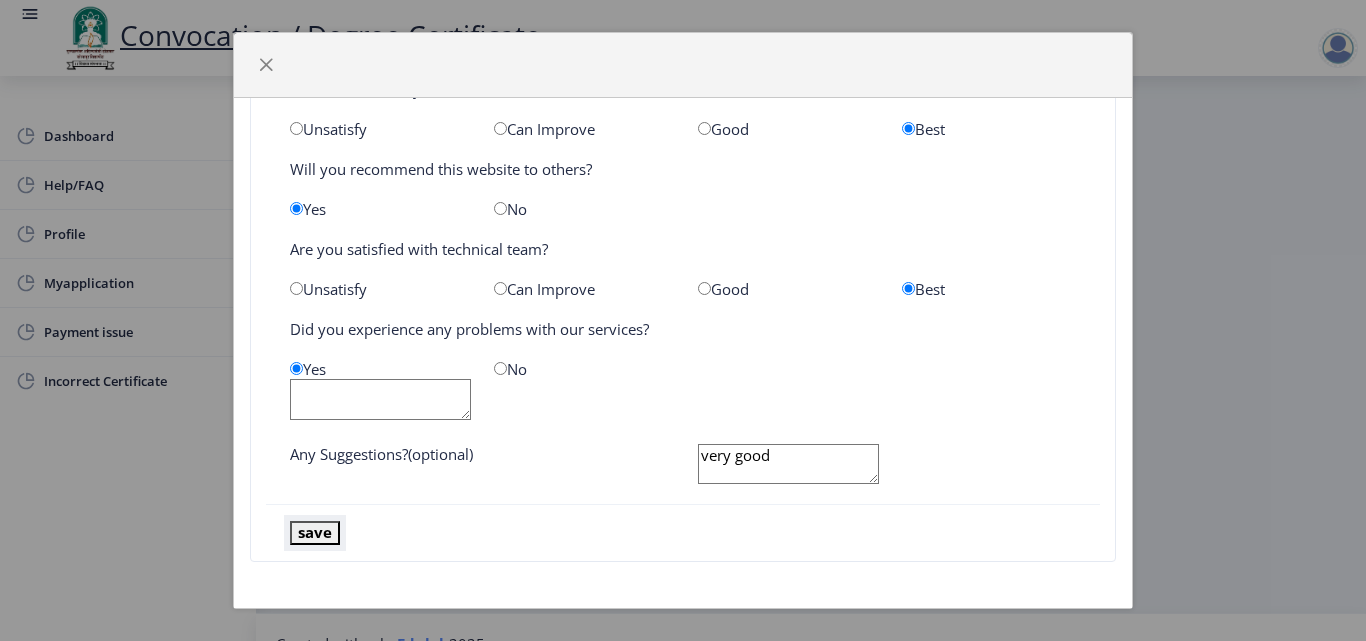 click on "save" 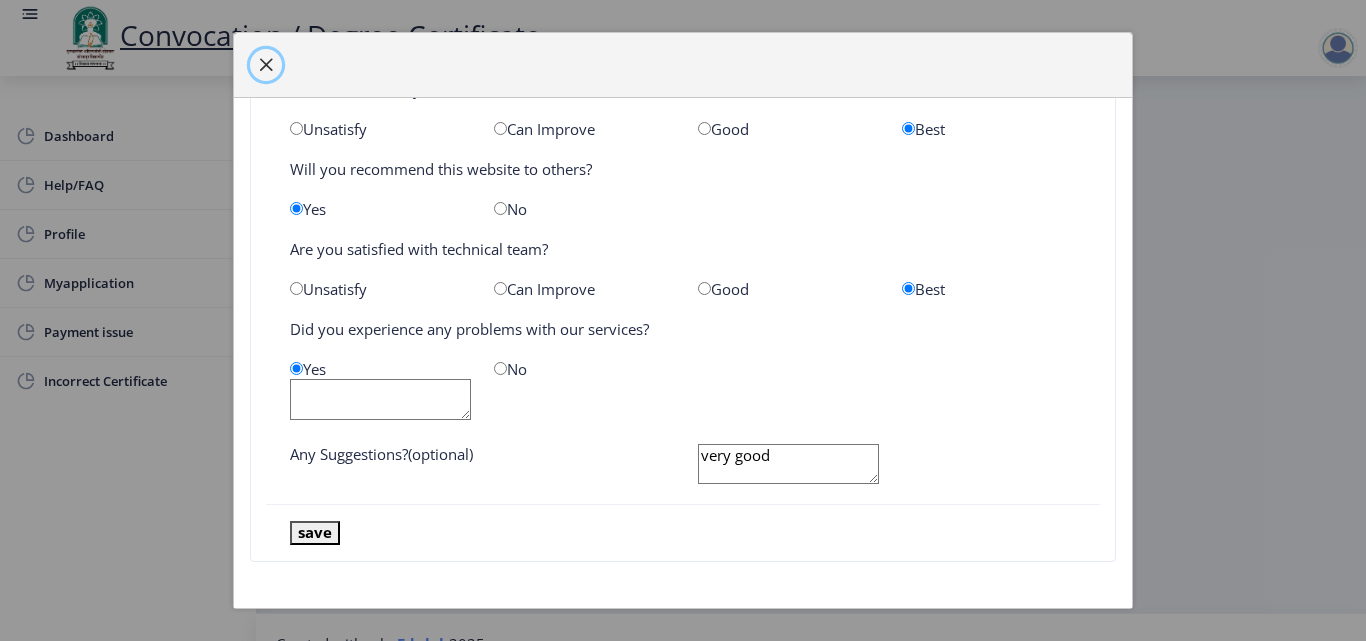 click 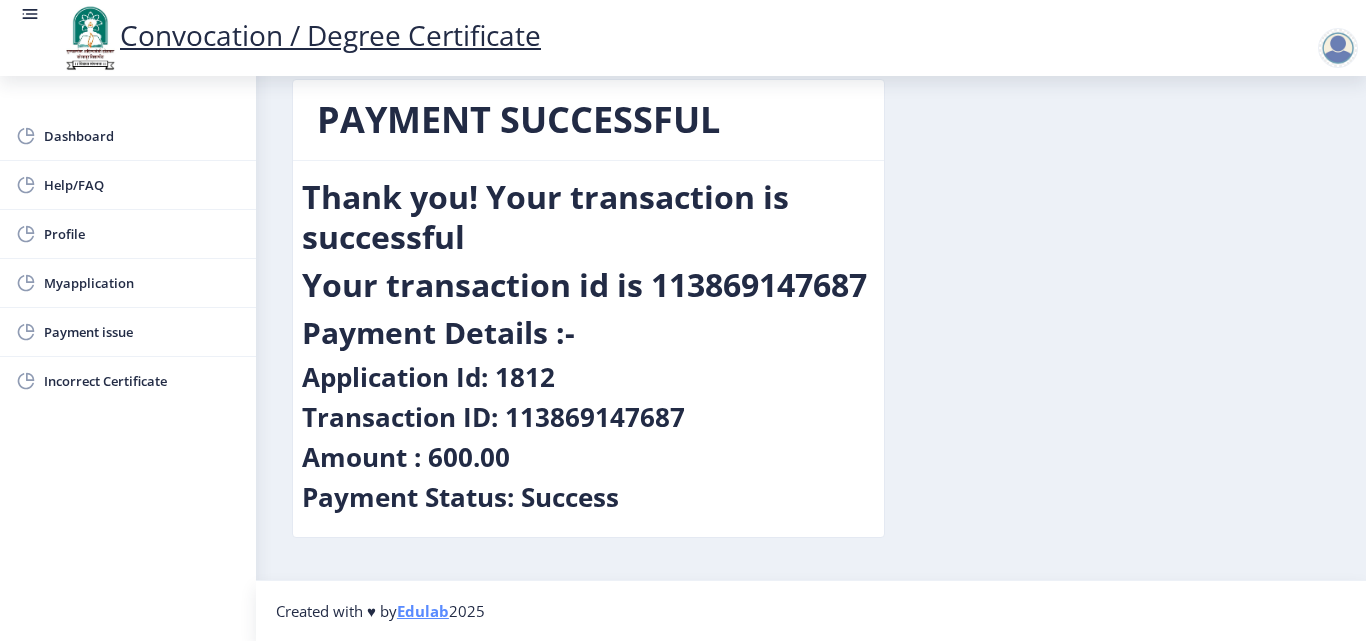scroll, scrollTop: 33, scrollLeft: 0, axis: vertical 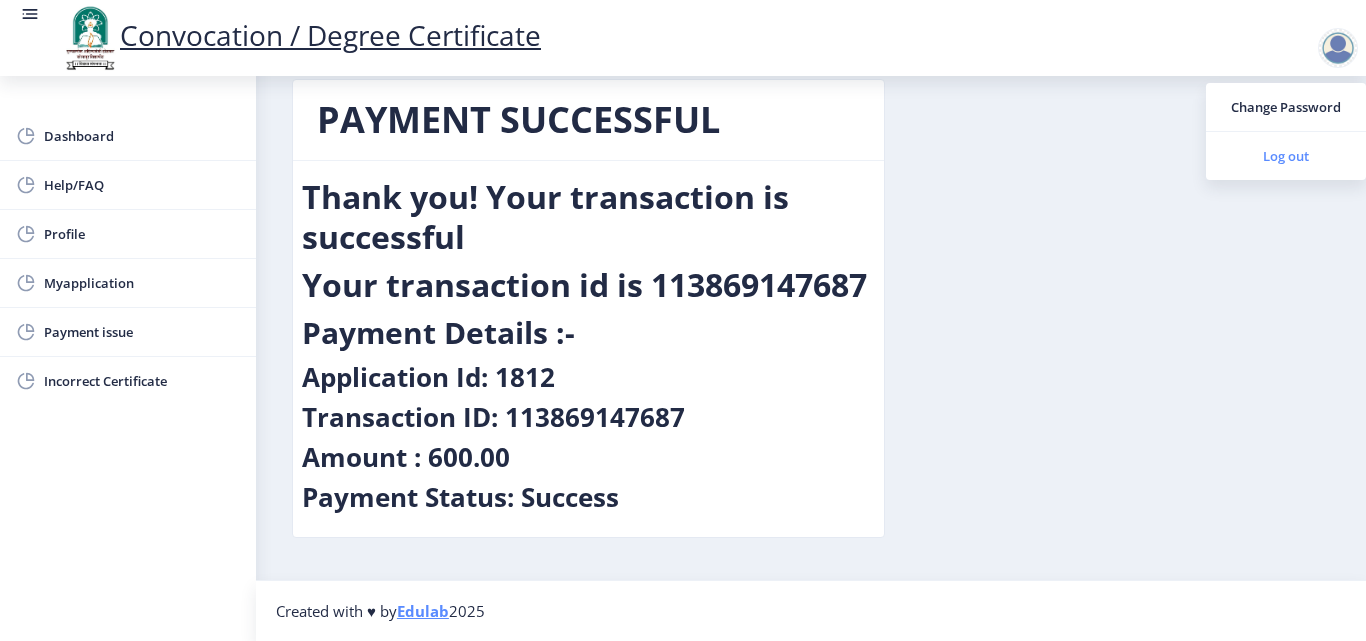 click on "Log out" at bounding box center [1286, 156] 